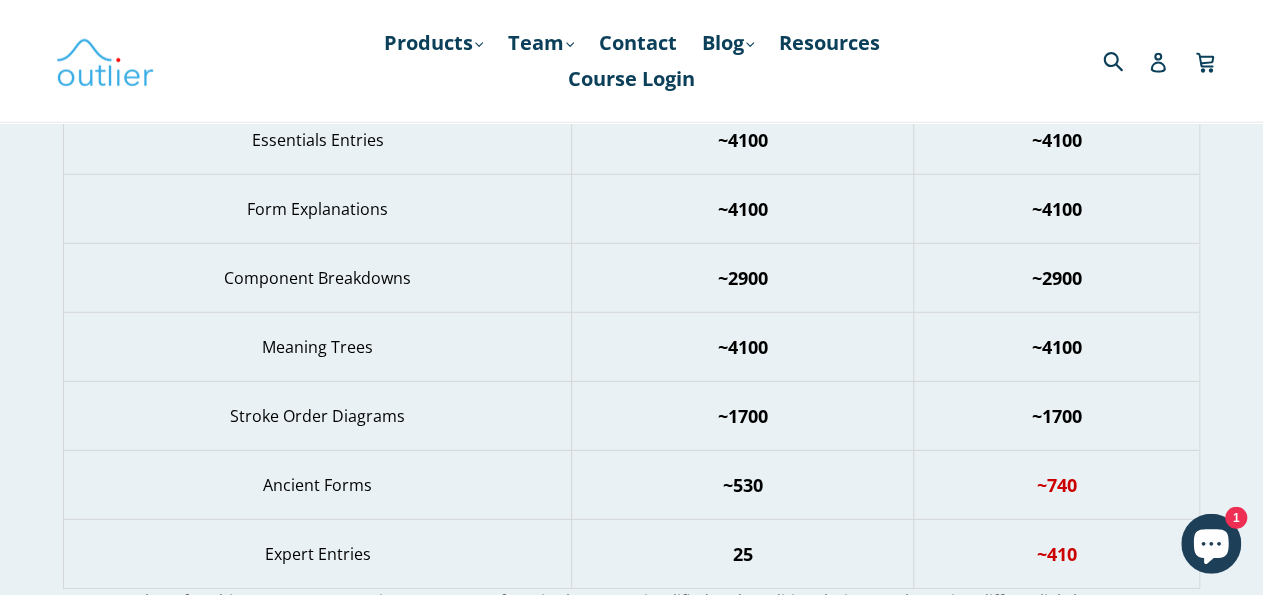 scroll, scrollTop: 2600, scrollLeft: 0, axis: vertical 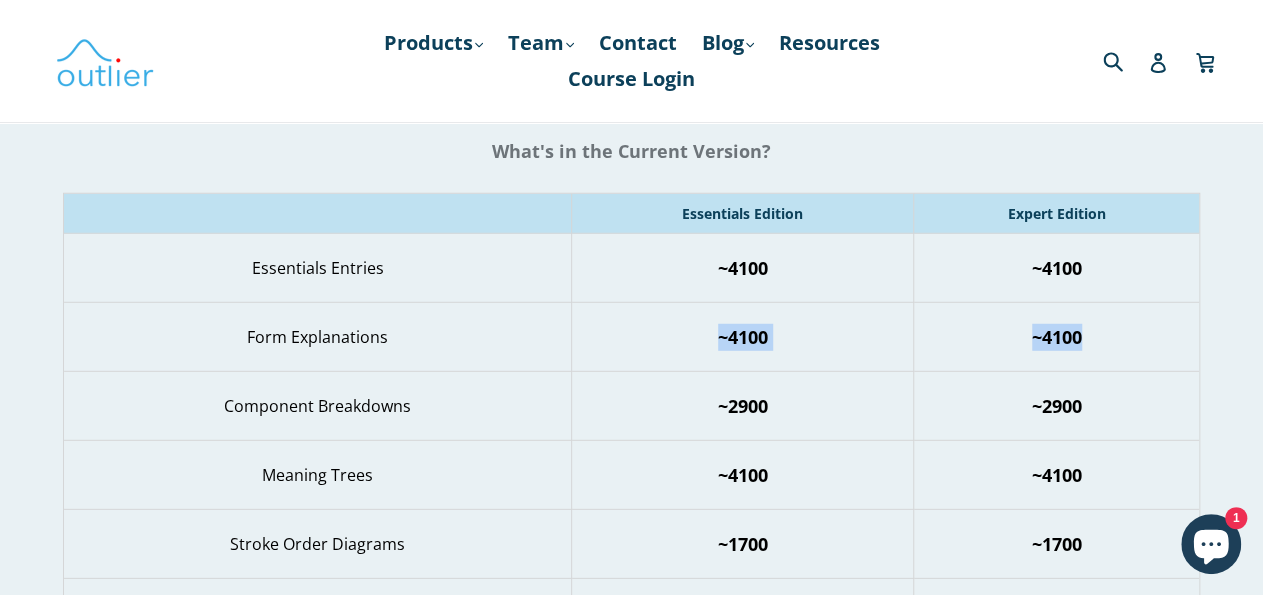 drag, startPoint x: 531, startPoint y: 371, endPoint x: 1114, endPoint y: 329, distance: 584.5109 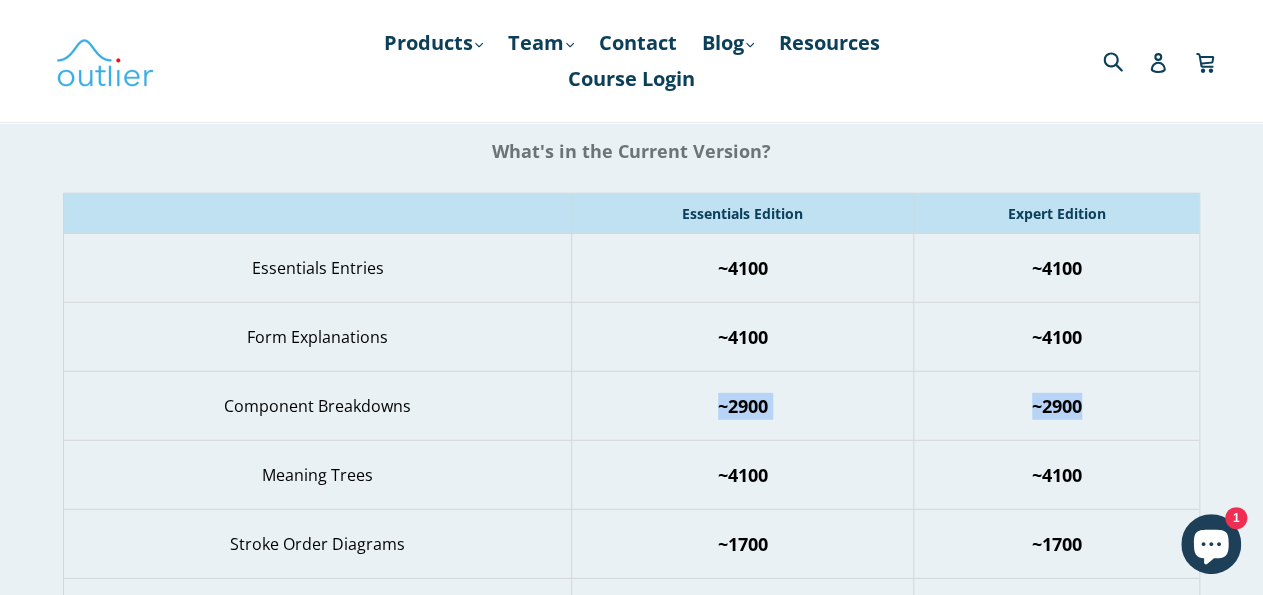 drag, startPoint x: 1119, startPoint y: 393, endPoint x: 609, endPoint y: 407, distance: 510.1921 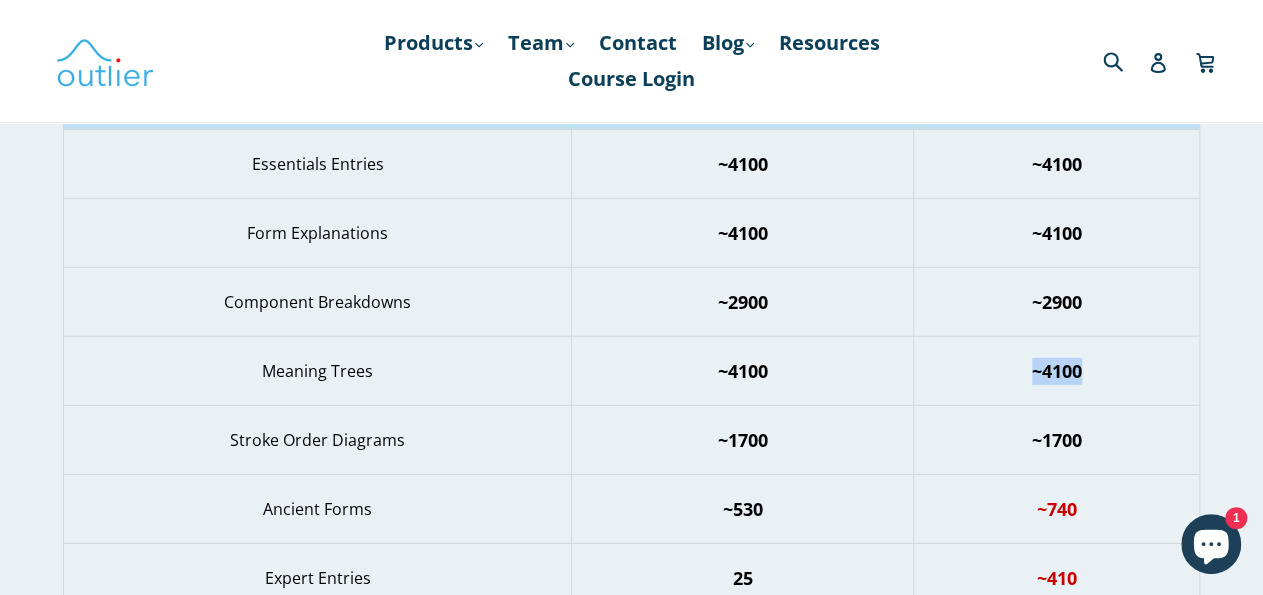 drag, startPoint x: 791, startPoint y: 397, endPoint x: 1097, endPoint y: 398, distance: 306.00165 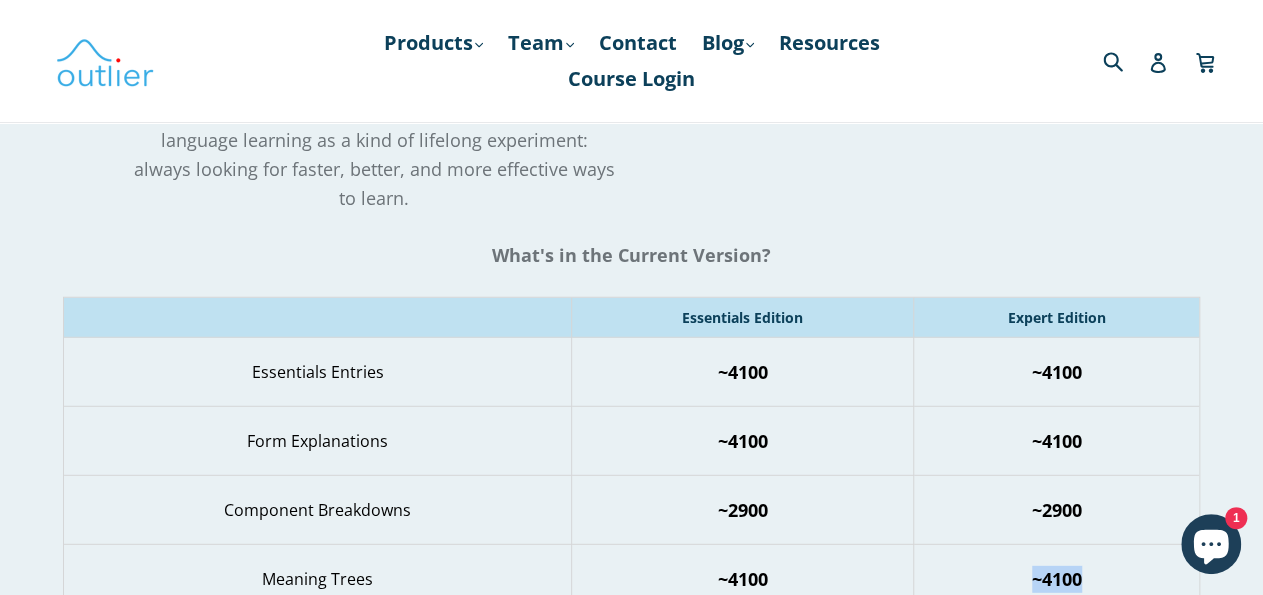 scroll, scrollTop: 2808, scrollLeft: 0, axis: vertical 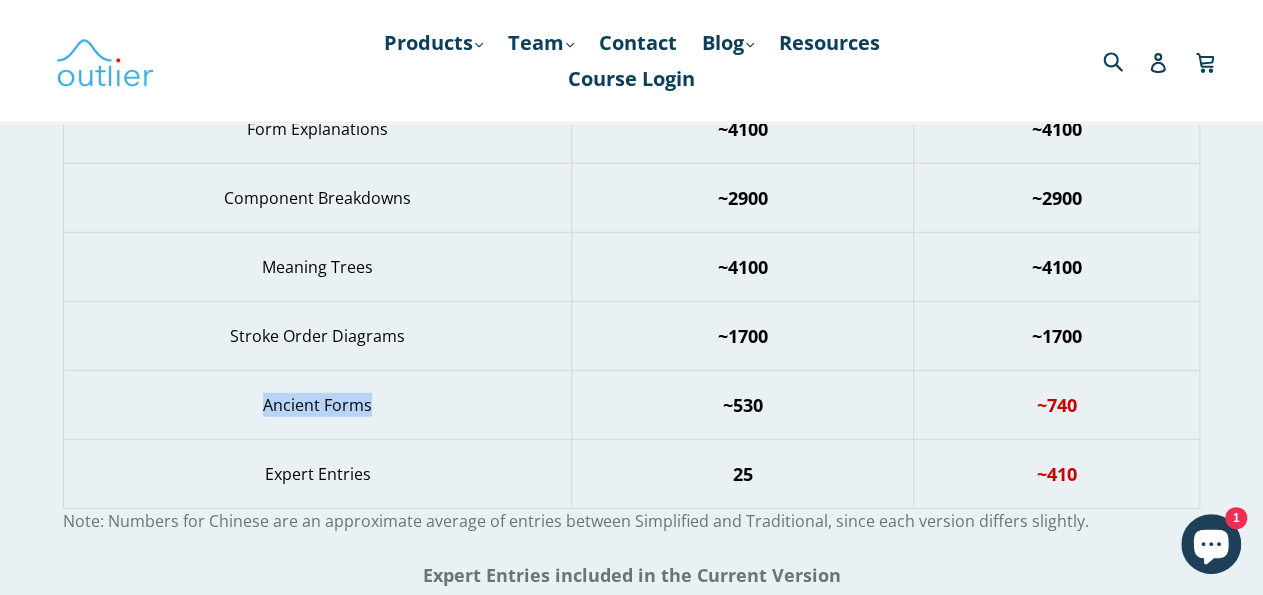drag, startPoint x: 1095, startPoint y: 326, endPoint x: 544, endPoint y: 381, distance: 553.7382 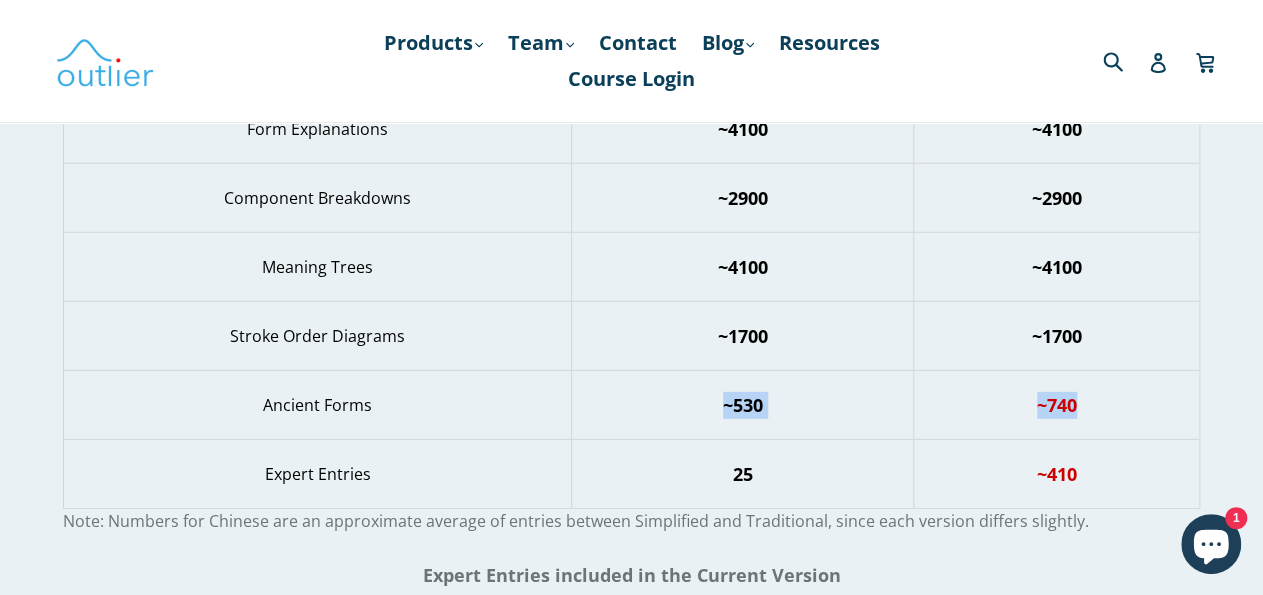 drag, startPoint x: 919, startPoint y: 389, endPoint x: 1148, endPoint y: 393, distance: 229.03493 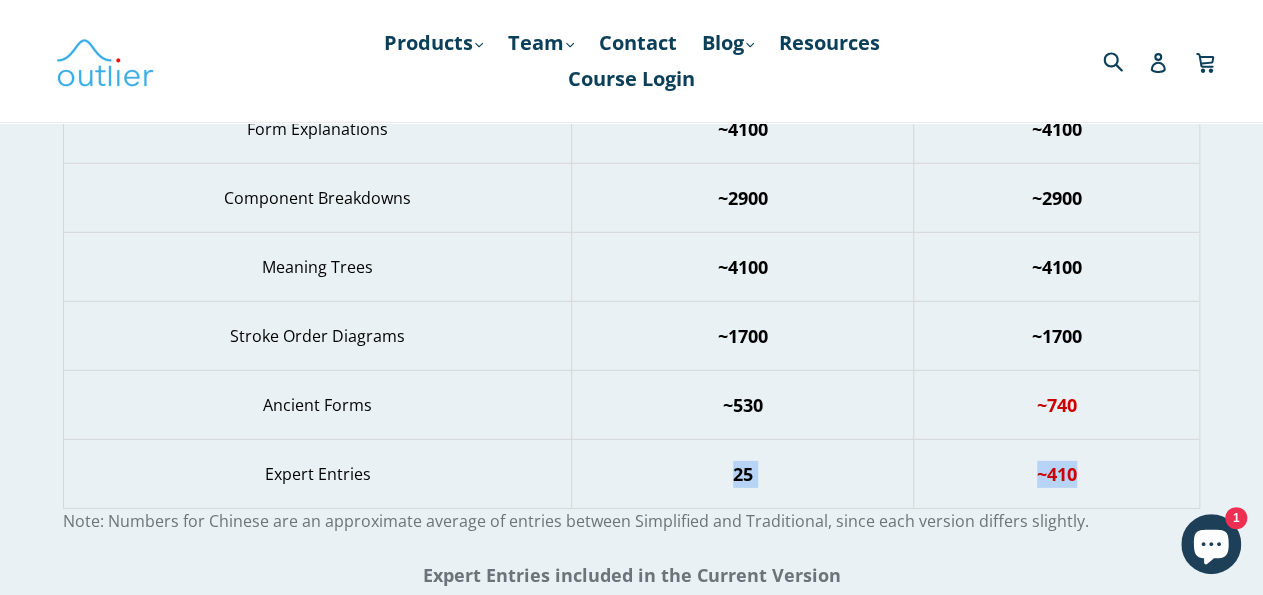 drag, startPoint x: 1097, startPoint y: 472, endPoint x: 570, endPoint y: 473, distance: 527.001 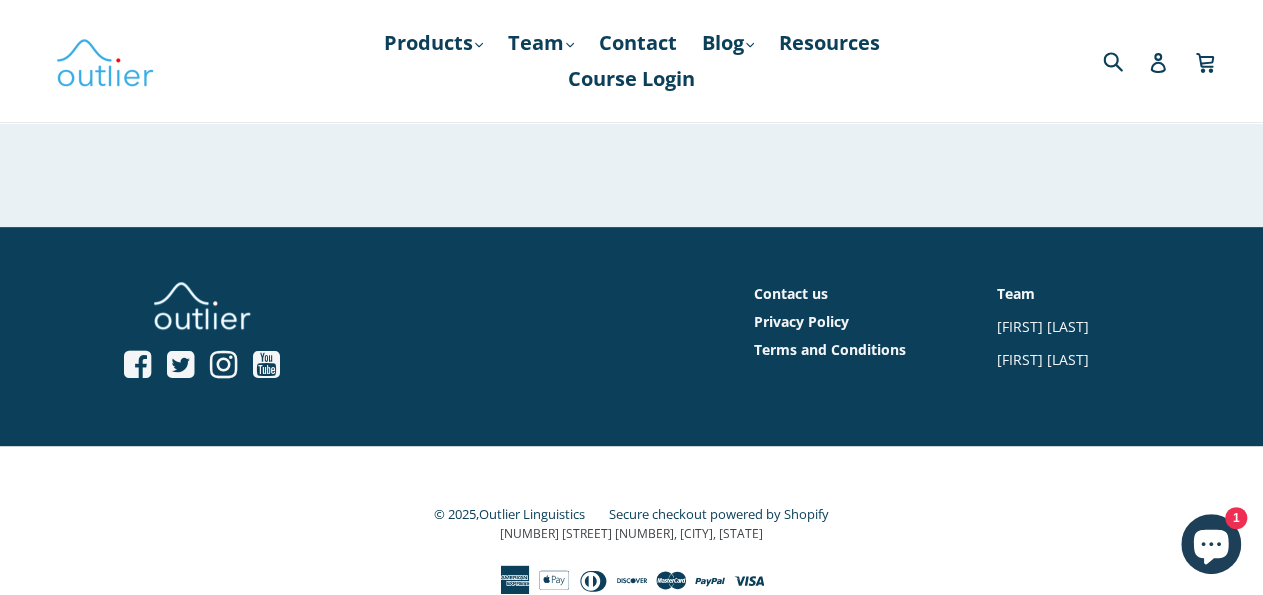 scroll, scrollTop: 4298, scrollLeft: 0, axis: vertical 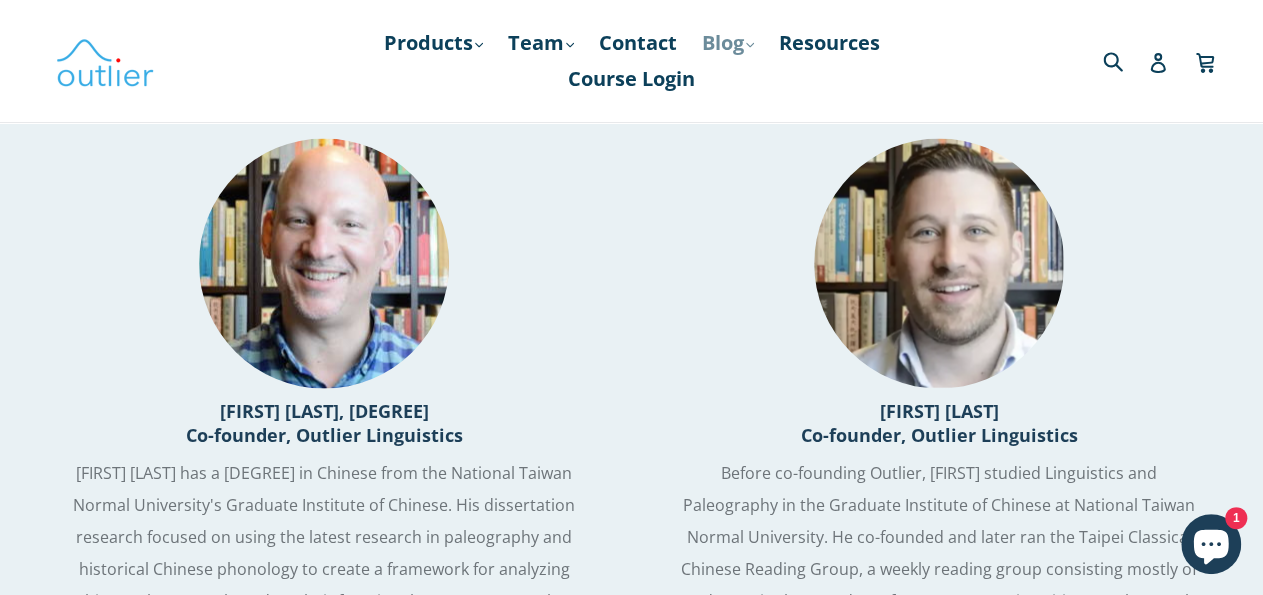 click on "Blog
.cls-1{fill:#231f20}
expand" at bounding box center (728, 43) 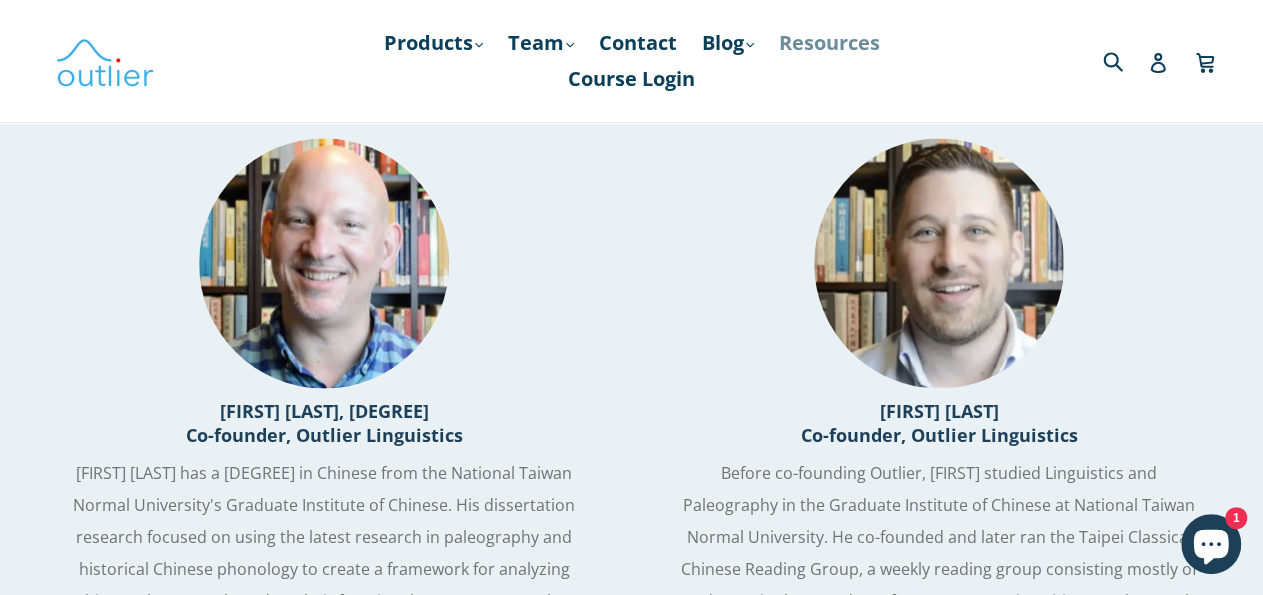 click on "Resources" at bounding box center [829, 43] 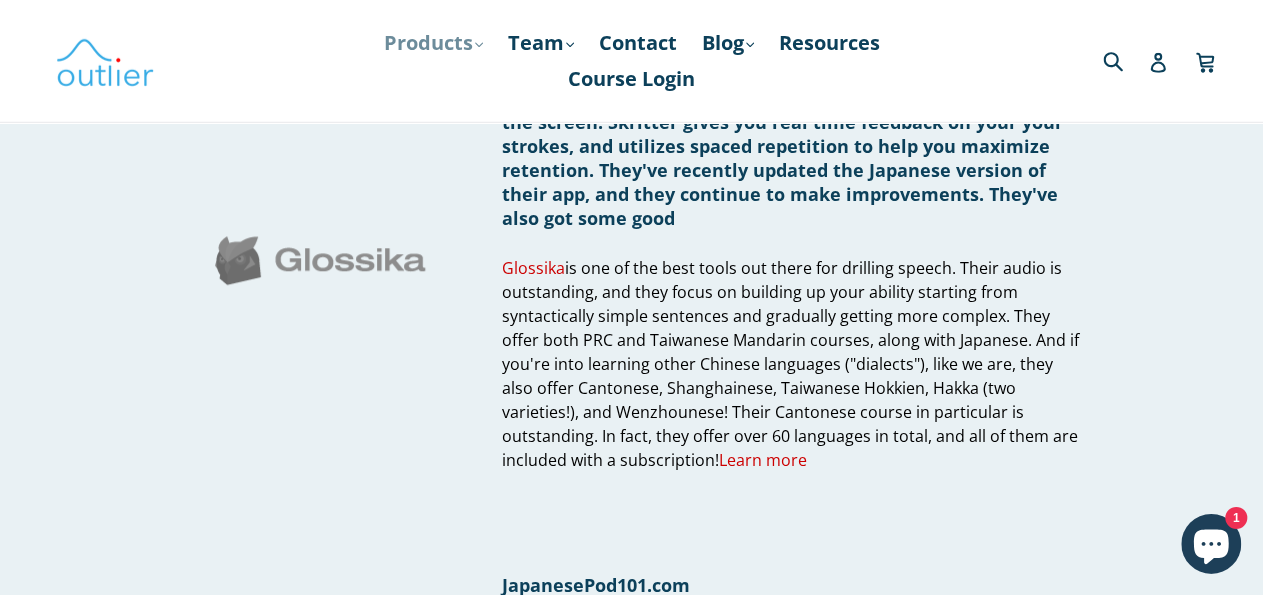 scroll, scrollTop: 728, scrollLeft: 0, axis: vertical 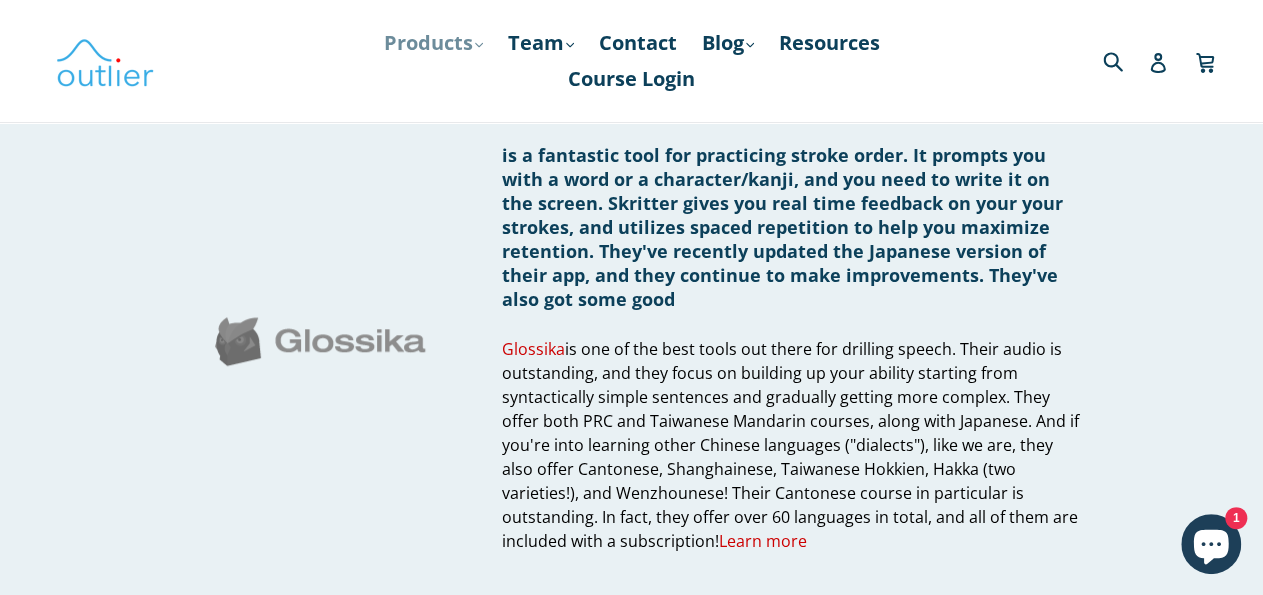 click on "Products
.cls-1{fill:#231f20}
expand" at bounding box center (433, 43) 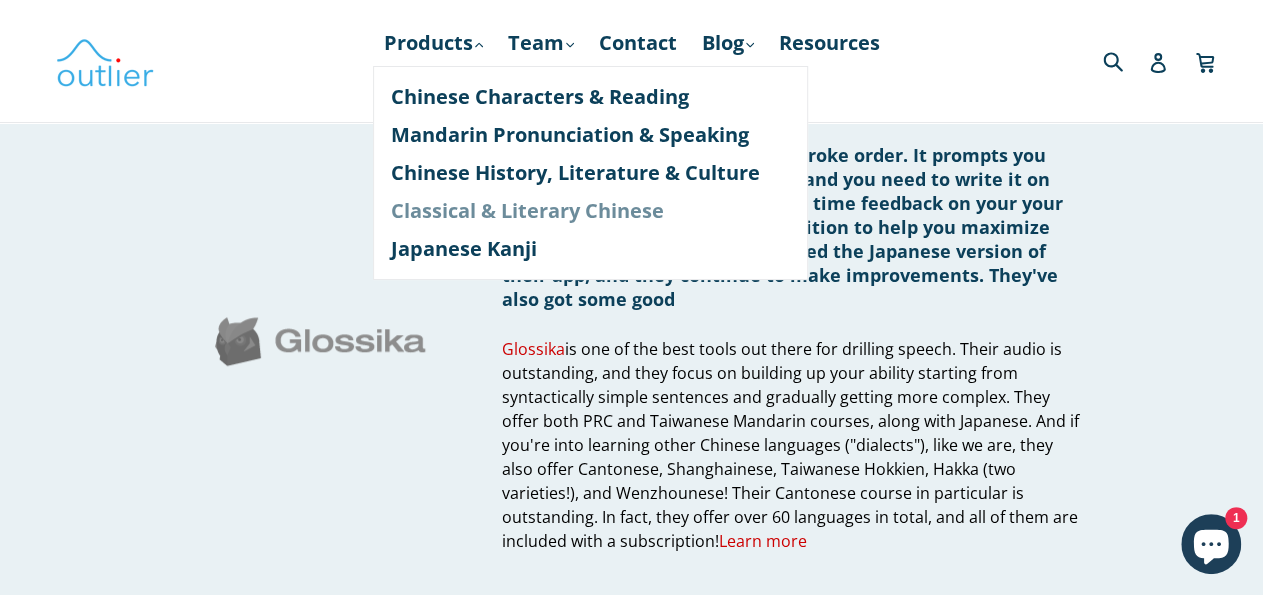 click on "Classical & Literary Chinese" at bounding box center [590, 211] 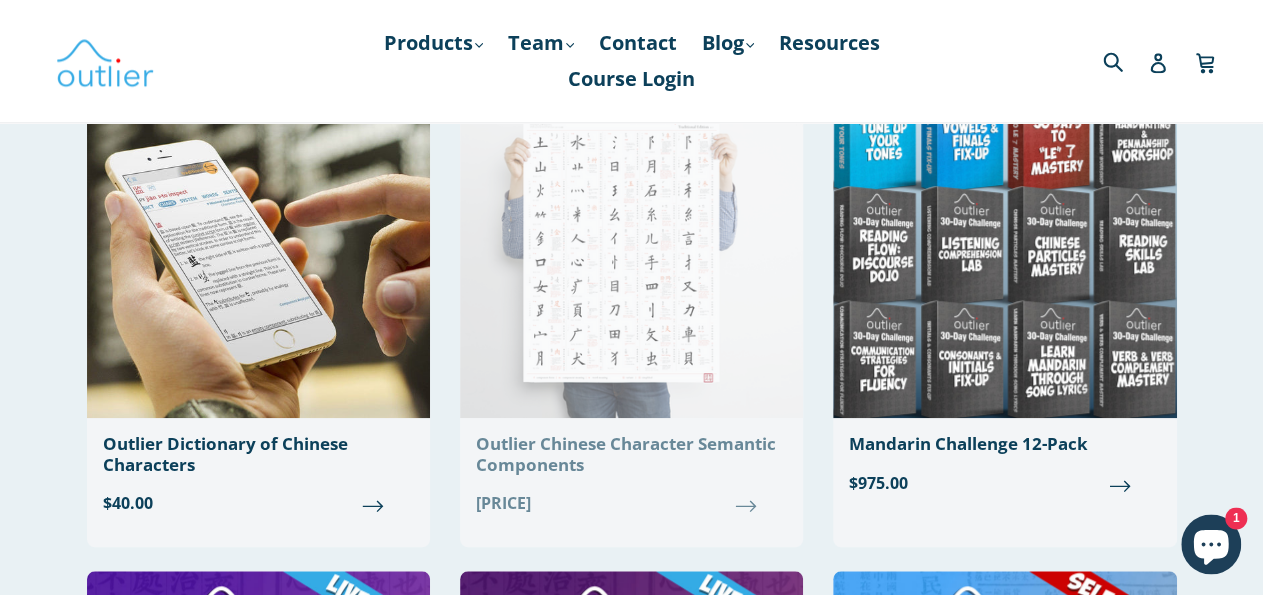 scroll, scrollTop: 832, scrollLeft: 0, axis: vertical 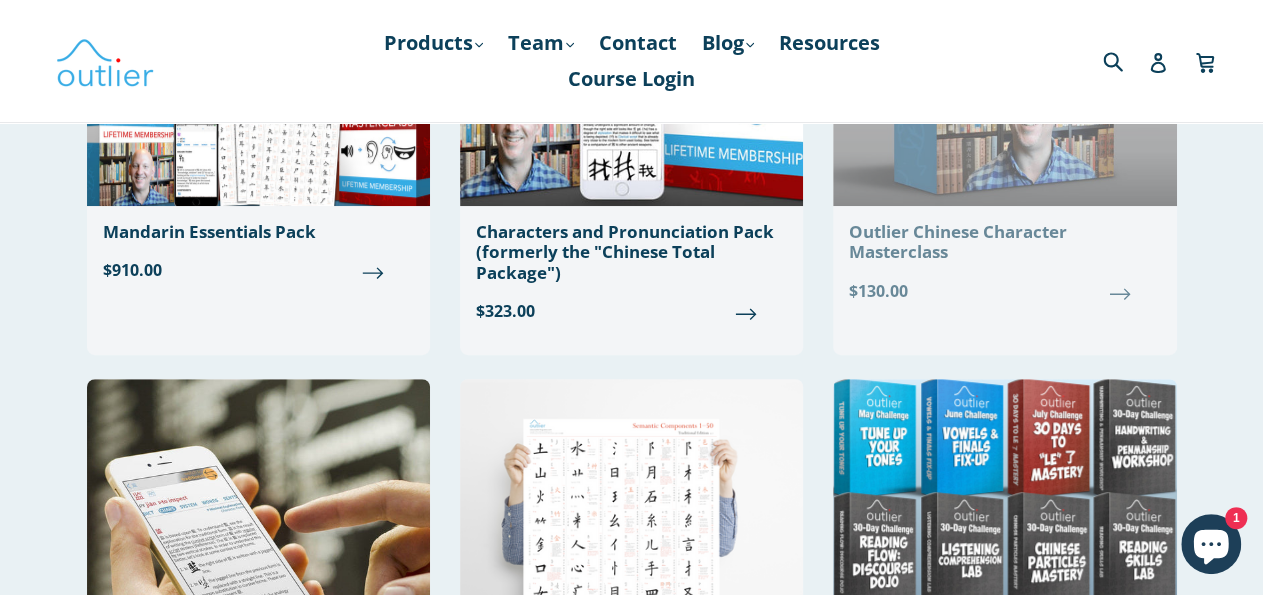 click on "Outlier Chinese Character Masterclass" at bounding box center [1004, 242] 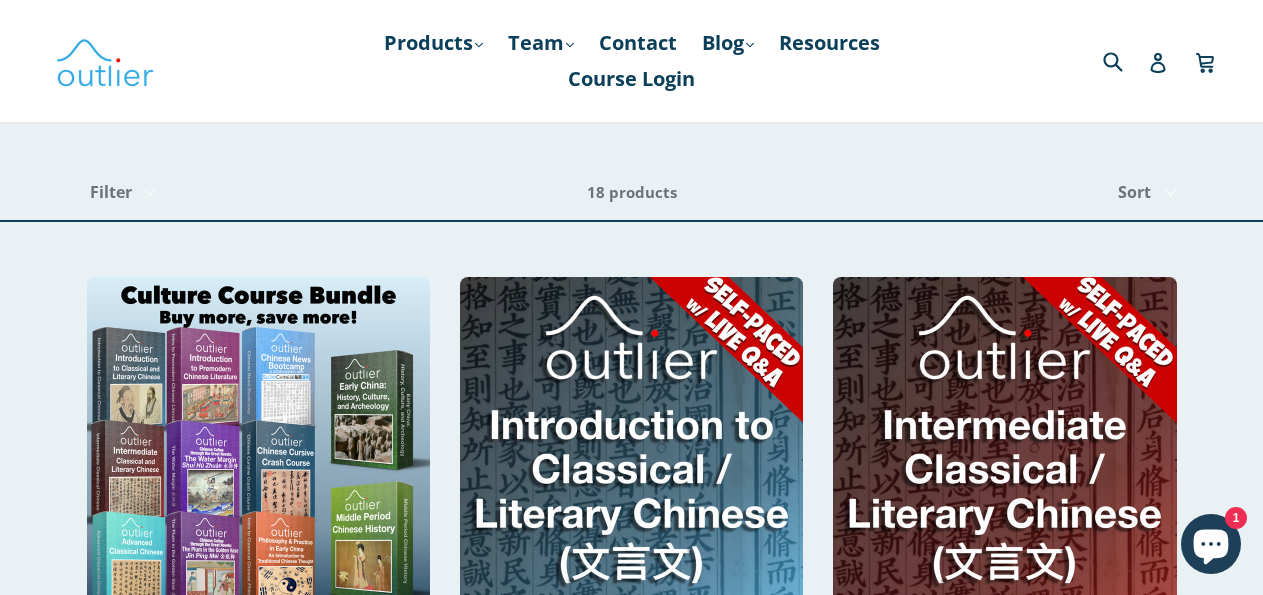 scroll, scrollTop: 0, scrollLeft: 0, axis: both 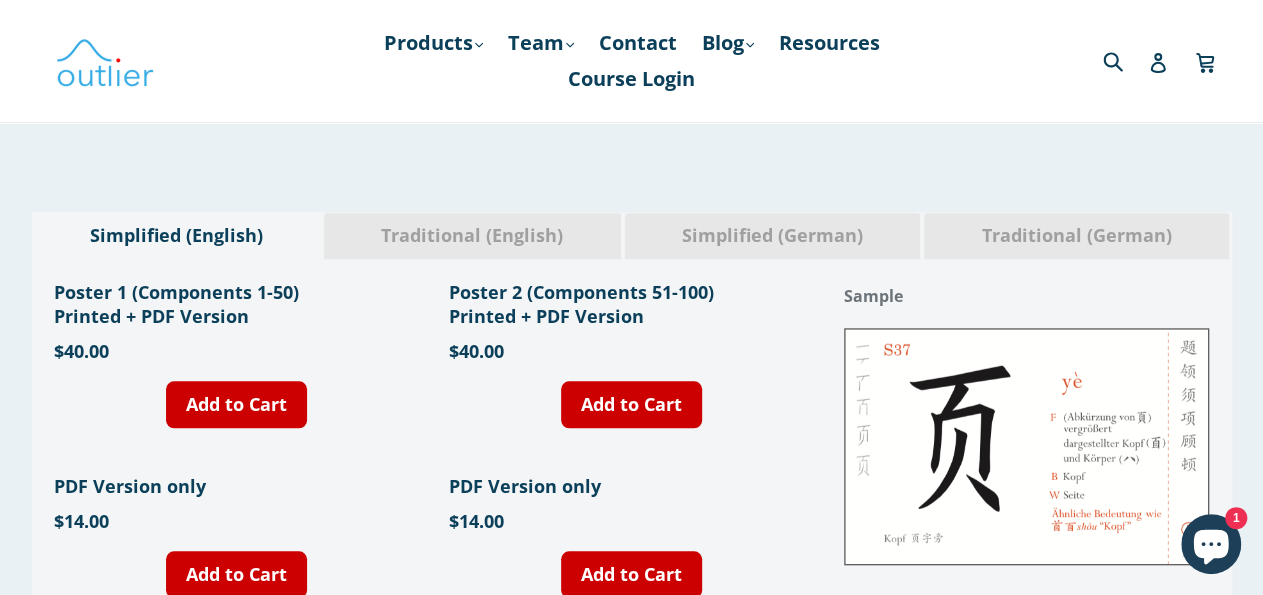 click on "Traditional (English)" at bounding box center (472, 236) 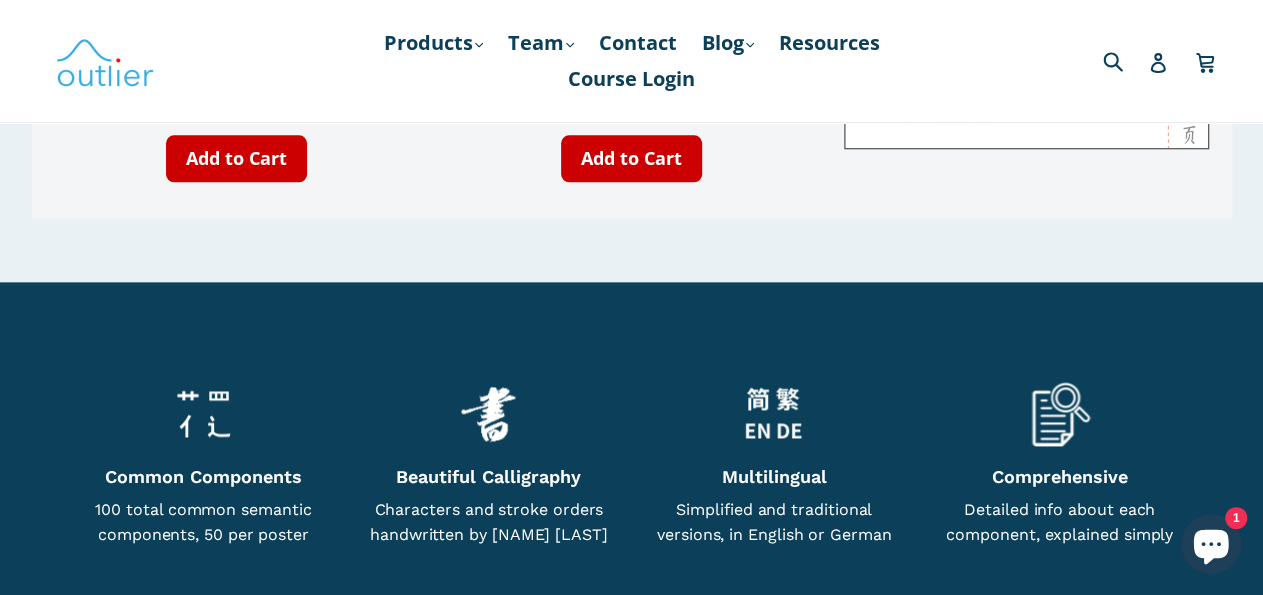 scroll, scrollTop: 1352, scrollLeft: 0, axis: vertical 